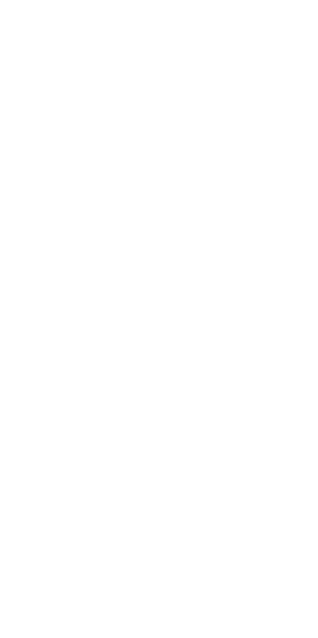 scroll, scrollTop: 0, scrollLeft: 0, axis: both 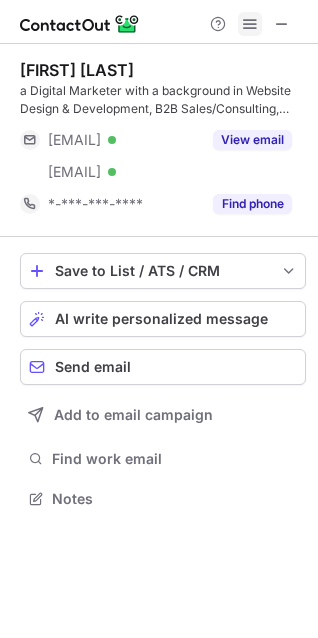 click at bounding box center [250, 24] 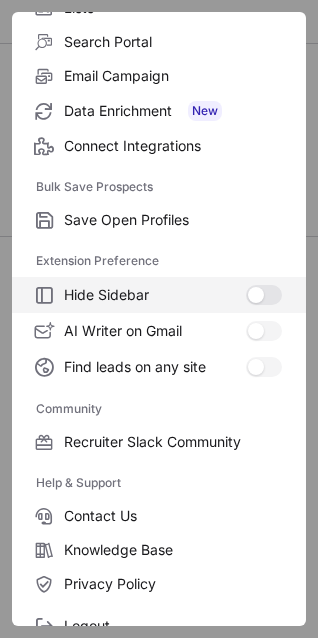 scroll, scrollTop: 269, scrollLeft: 0, axis: vertical 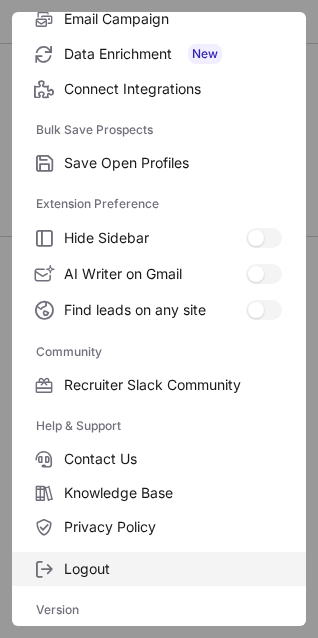 click on "Logout" at bounding box center [173, 569] 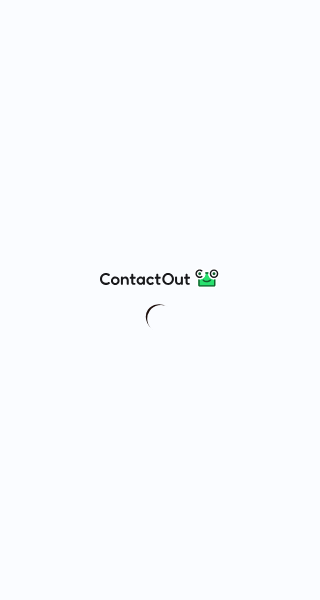 scroll, scrollTop: 0, scrollLeft: 0, axis: both 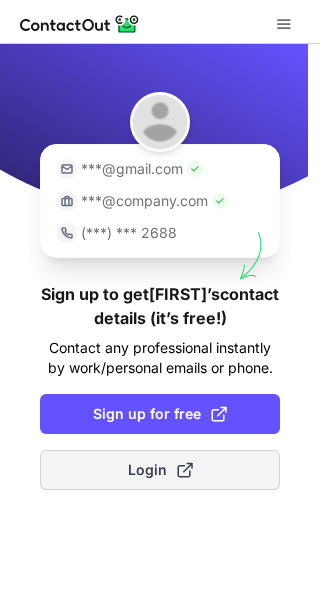 click on "Login" at bounding box center (160, 470) 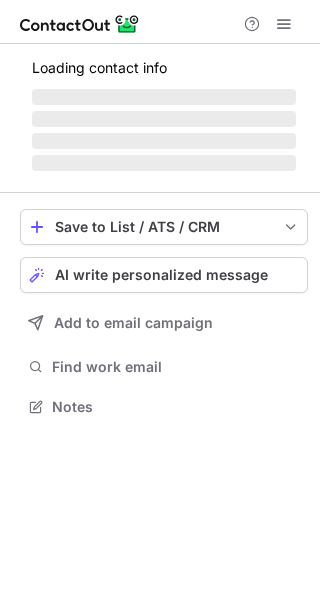 scroll, scrollTop: 0, scrollLeft: 0, axis: both 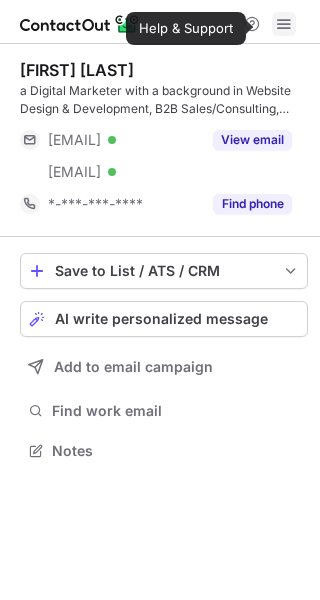 click at bounding box center [284, 24] 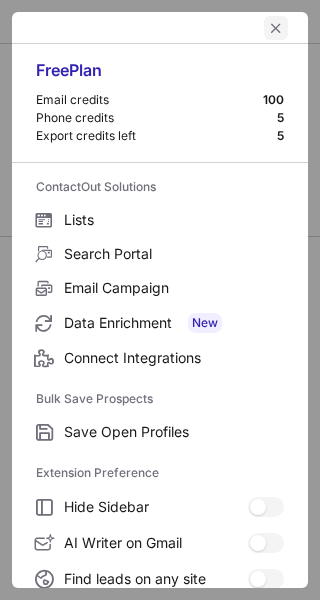 click at bounding box center (276, 28) 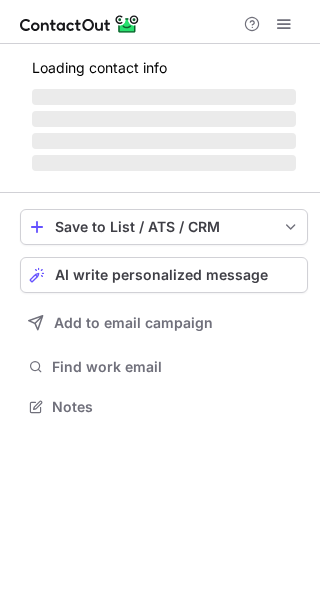 scroll, scrollTop: 0, scrollLeft: 0, axis: both 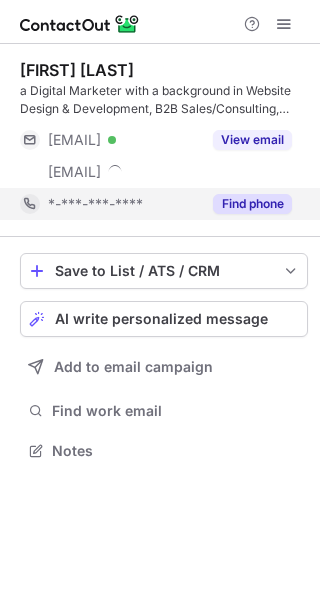 click on "Find phone" at bounding box center [252, 204] 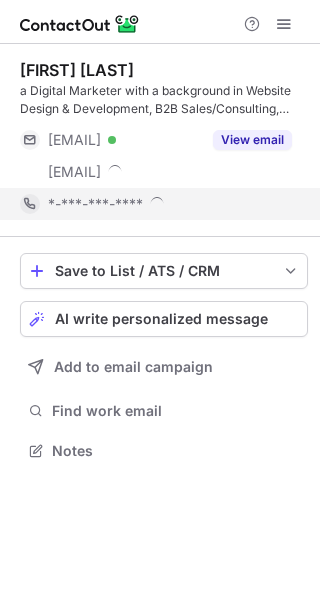 scroll, scrollTop: 10, scrollLeft: 10, axis: both 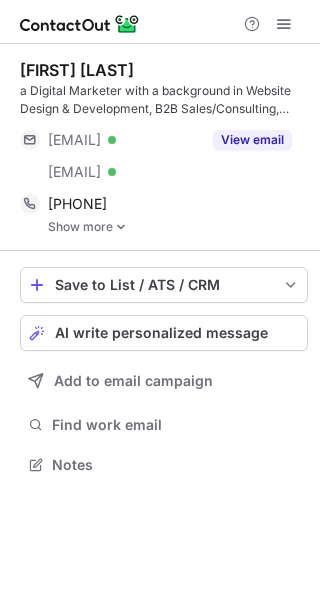 click on "Show more" at bounding box center (178, 227) 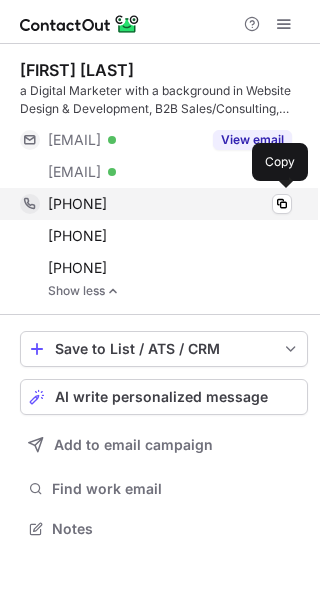 click on "+16202021814" at bounding box center (77, 204) 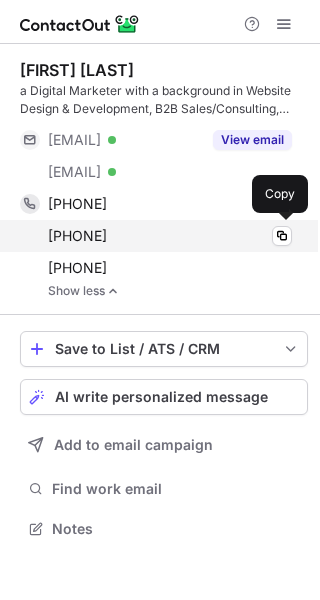 click on "+12056031870" at bounding box center (170, 236) 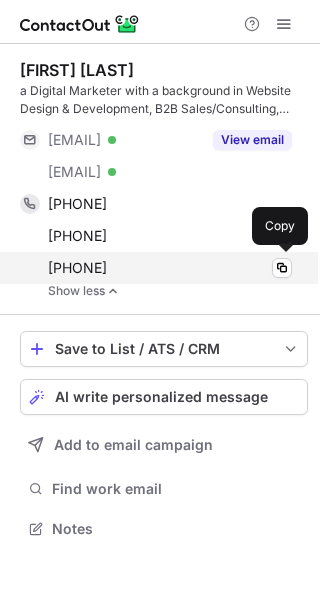click on "+12053376281 Copy" at bounding box center [156, 268] 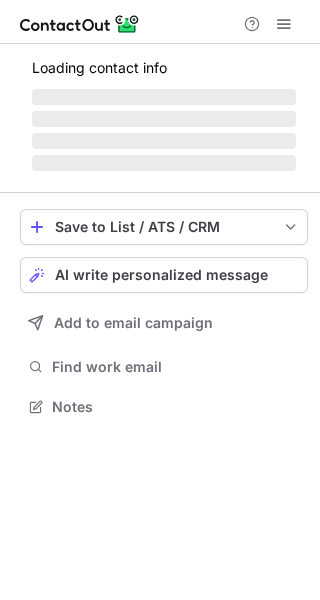 scroll, scrollTop: 0, scrollLeft: 0, axis: both 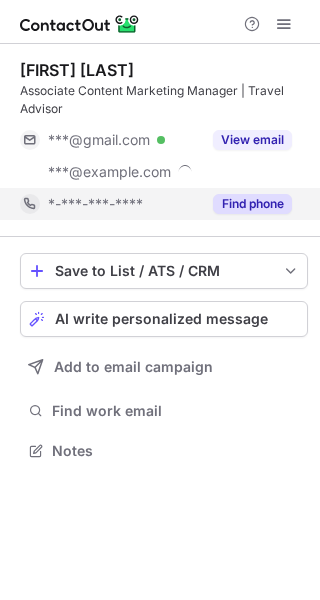click on "Find phone" at bounding box center (252, 204) 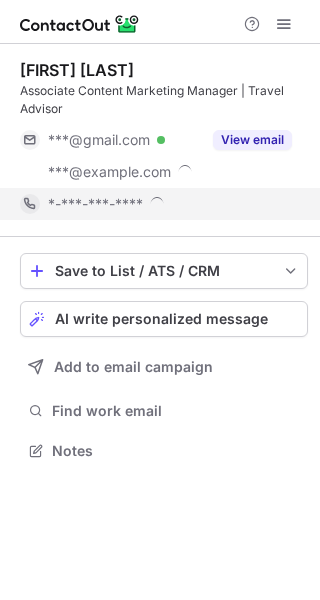 scroll, scrollTop: 10, scrollLeft: 10, axis: both 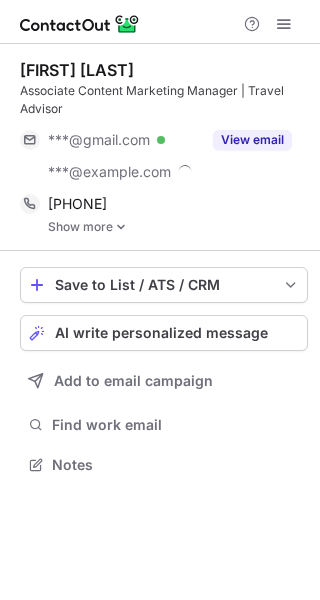 click on "Show more" at bounding box center (178, 227) 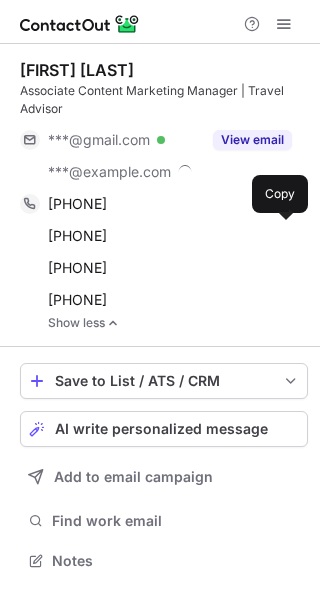 scroll, scrollTop: 10, scrollLeft: 10, axis: both 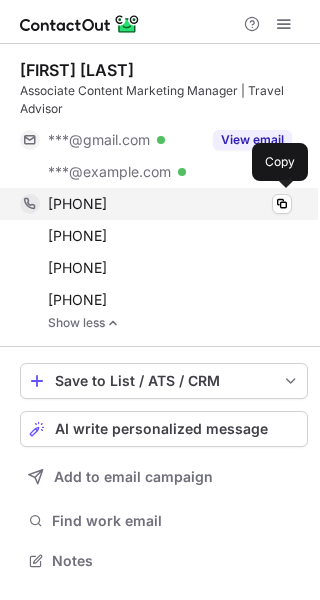 click on "[PHONE]" at bounding box center [170, 204] 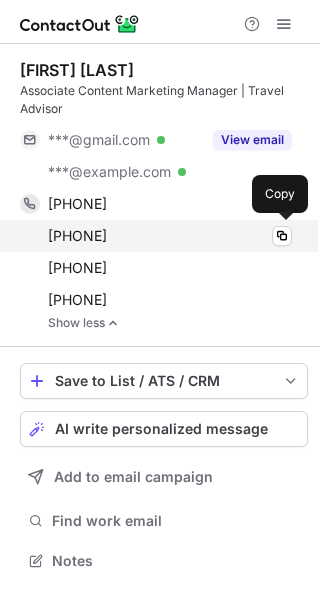 click on "[PHONE]" at bounding box center [170, 236] 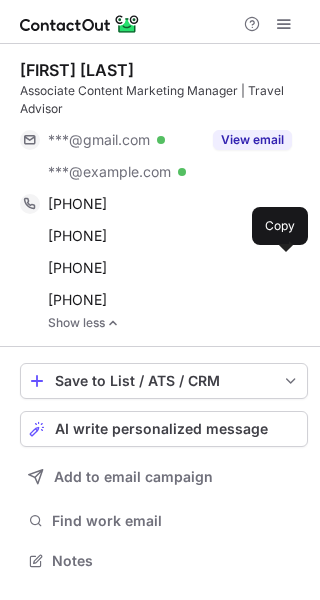 drag, startPoint x: 158, startPoint y: 267, endPoint x: 148, endPoint y: 325, distance: 58.855755 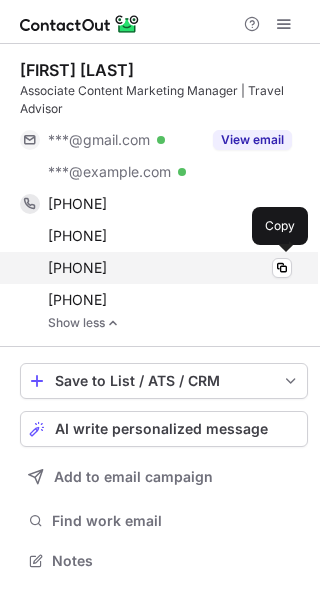 click on "[PHONE]" at bounding box center [170, 268] 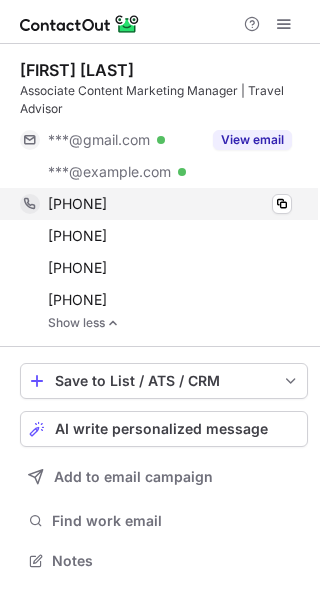 click on "[PHONE]" at bounding box center [170, 204] 